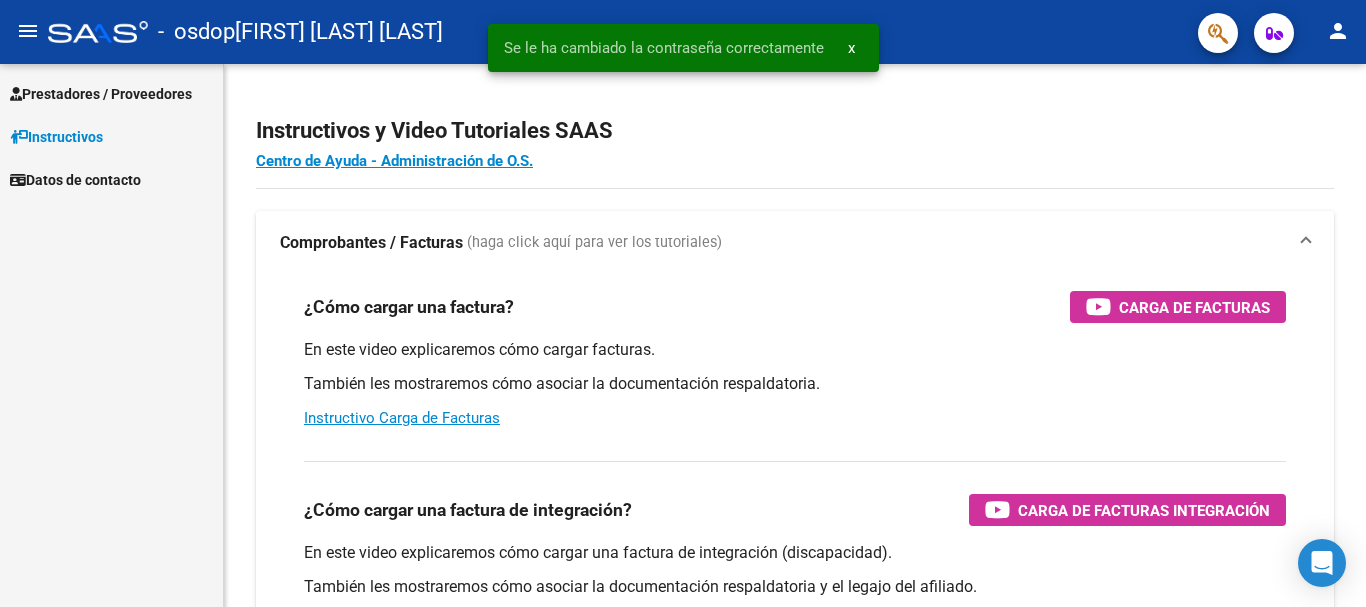 scroll, scrollTop: 0, scrollLeft: 0, axis: both 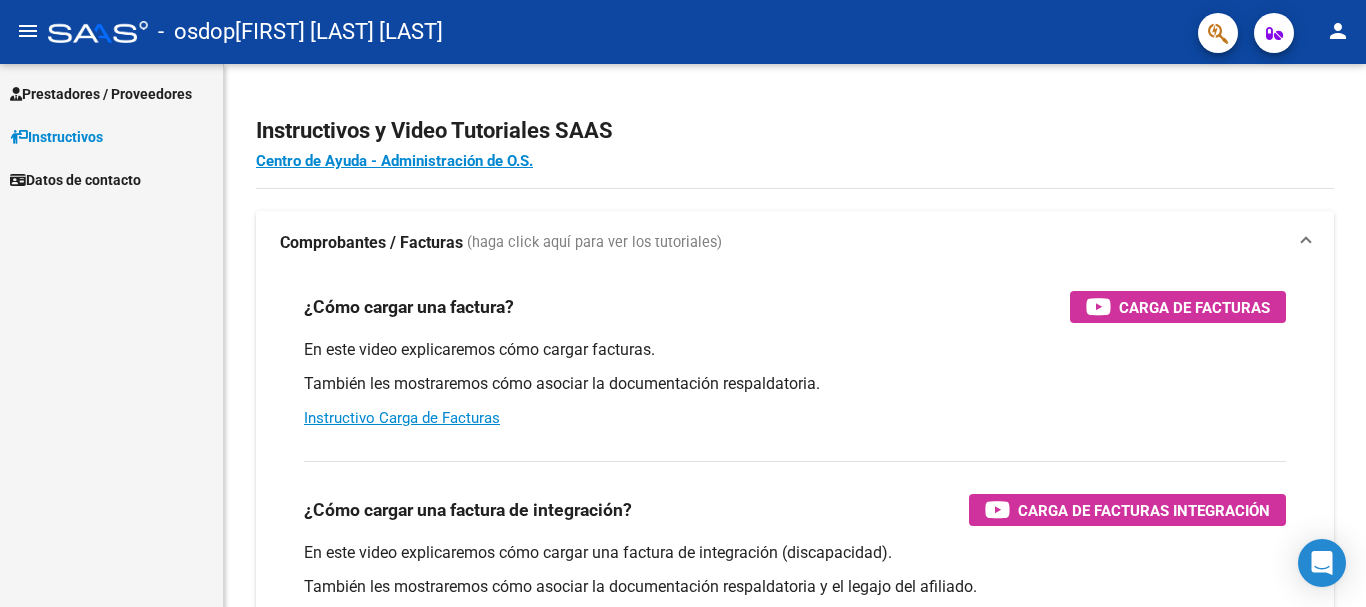 click on "Prestadores / Proveedores" at bounding box center [101, 94] 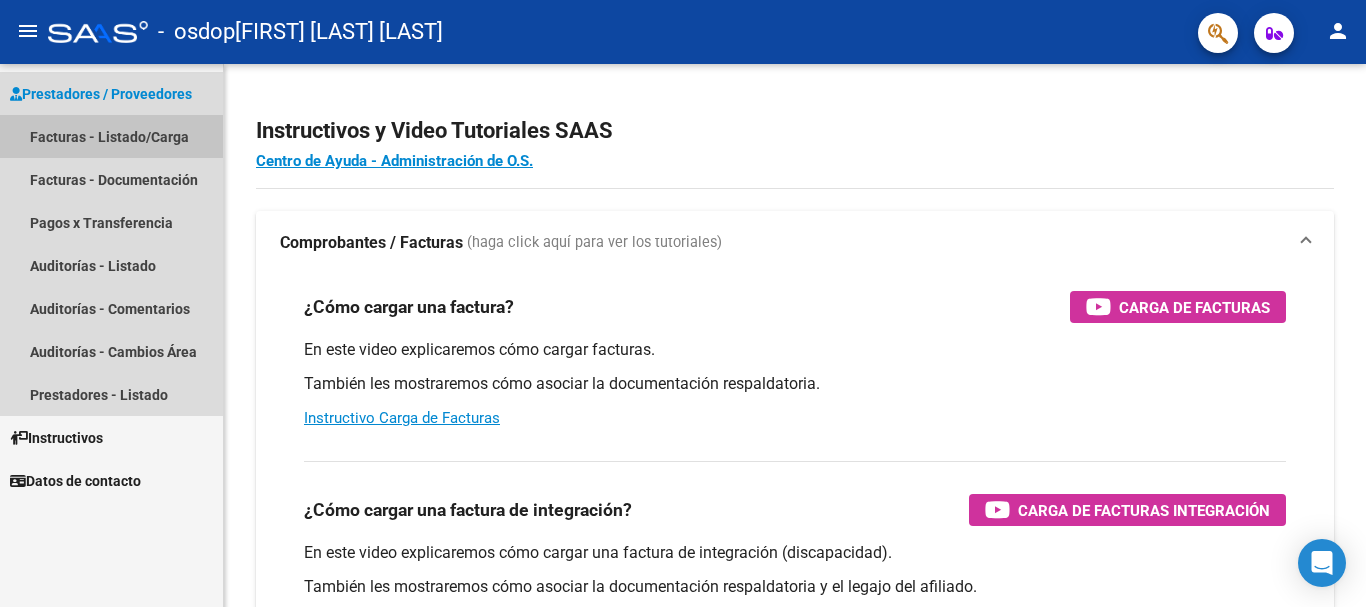 click on "Facturas - Listado/Carga" at bounding box center [111, 136] 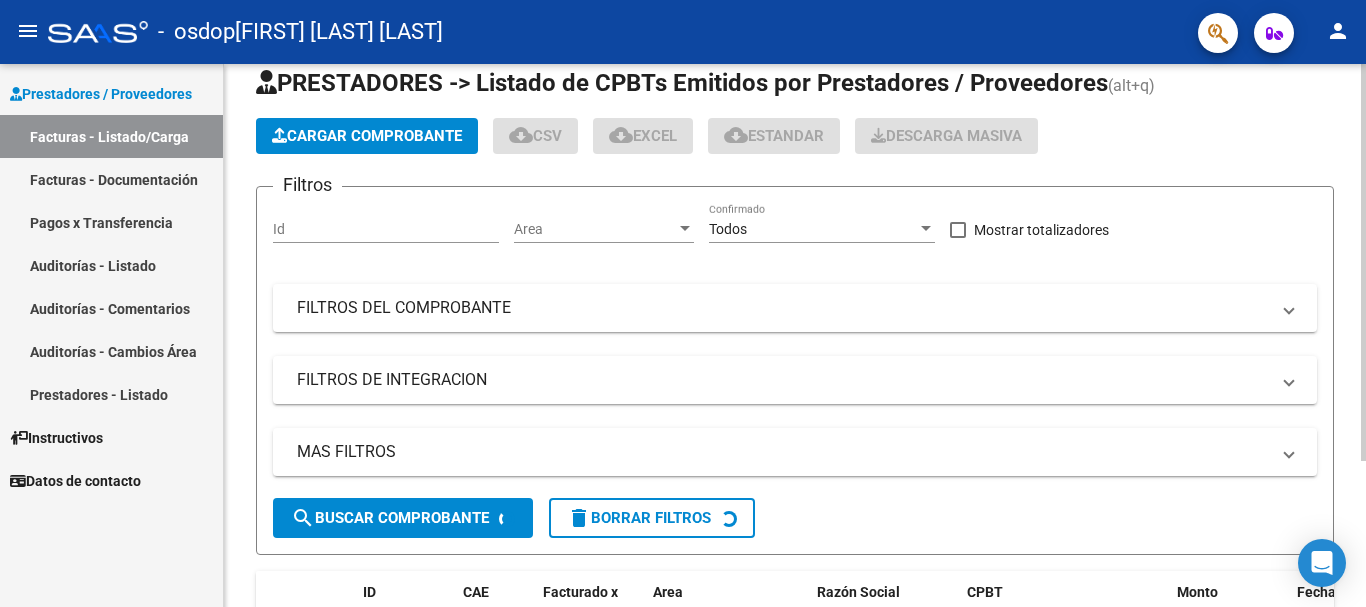 scroll, scrollTop: 100, scrollLeft: 0, axis: vertical 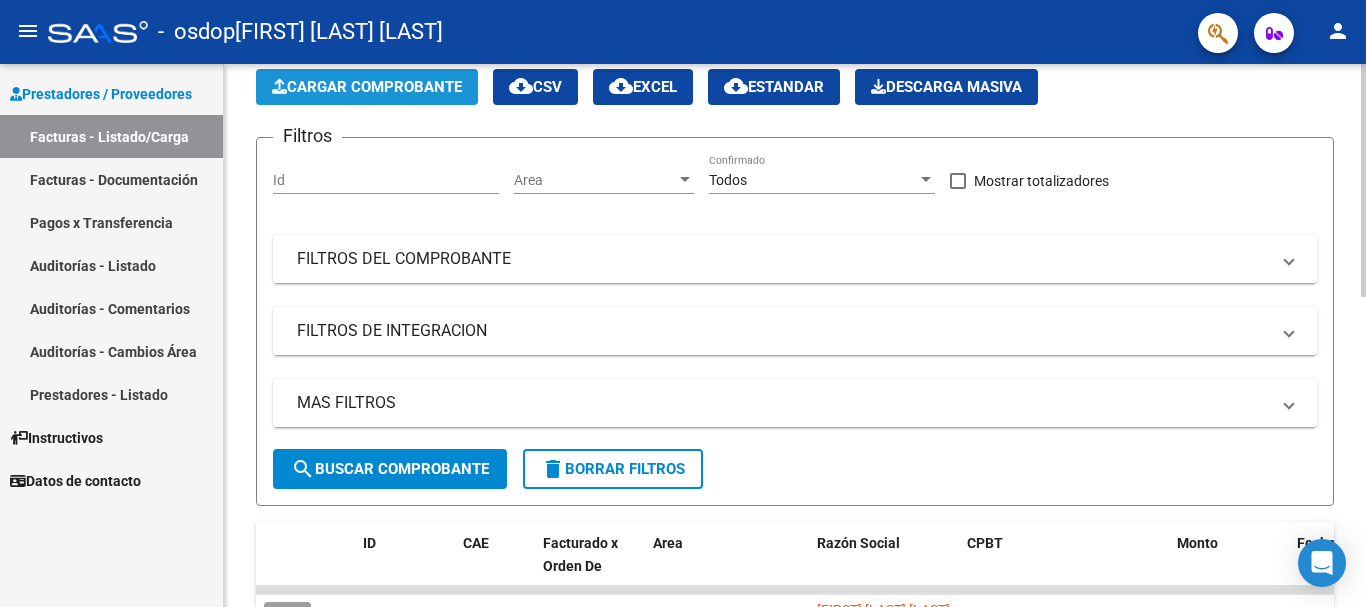 click on "Cargar Comprobante" 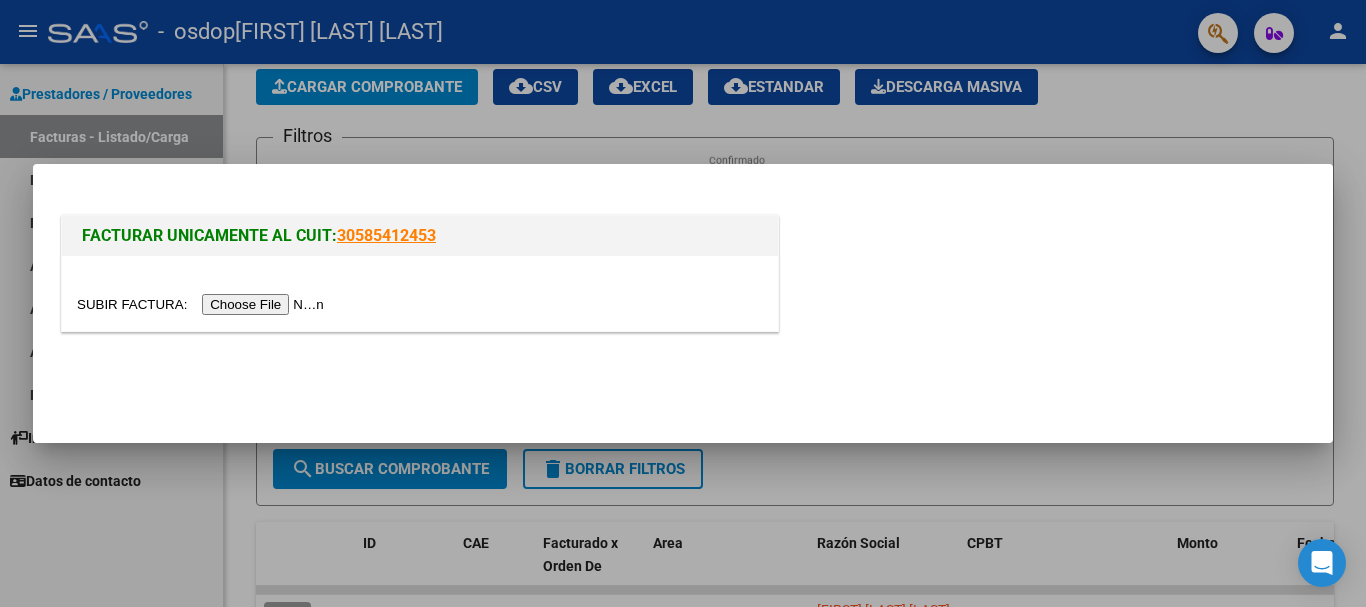 click at bounding box center (203, 304) 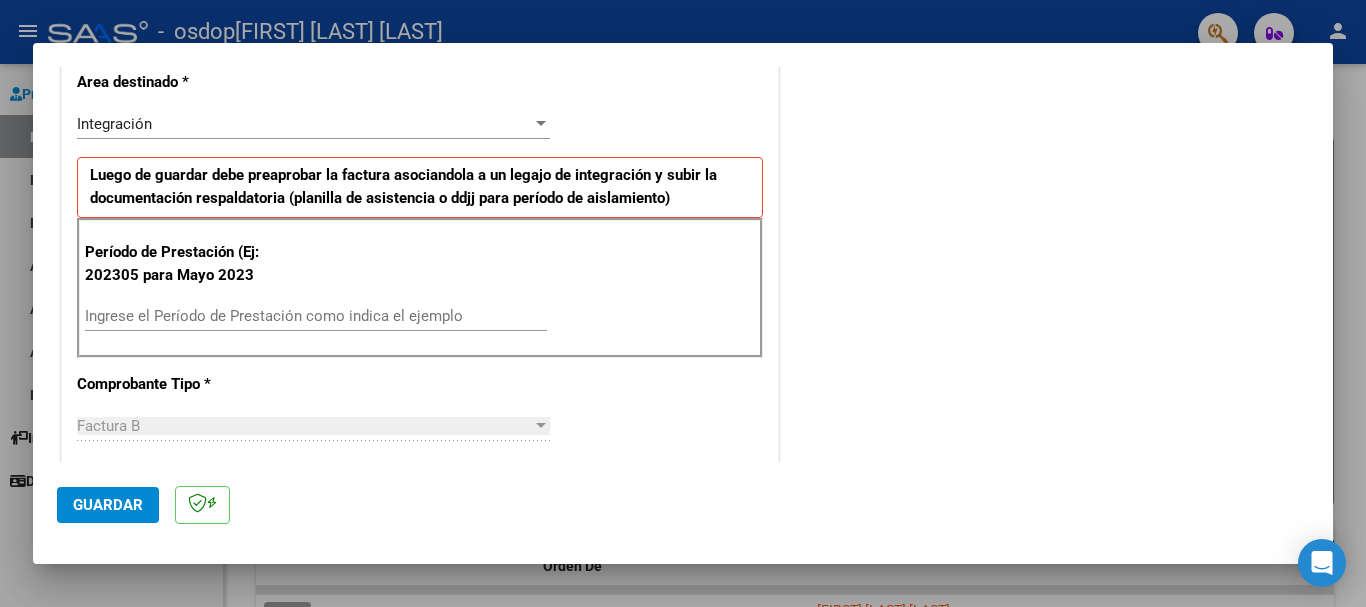 scroll, scrollTop: 400, scrollLeft: 0, axis: vertical 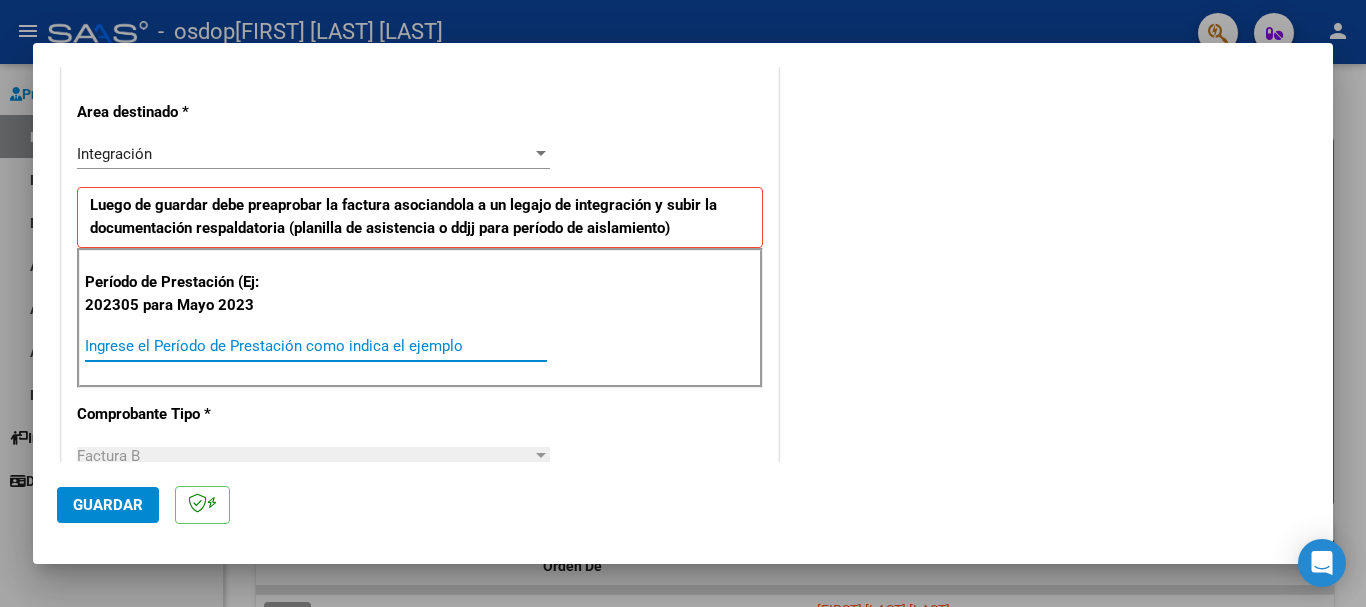 click on "Ingrese el Período de Prestación como indica el ejemplo" at bounding box center [316, 346] 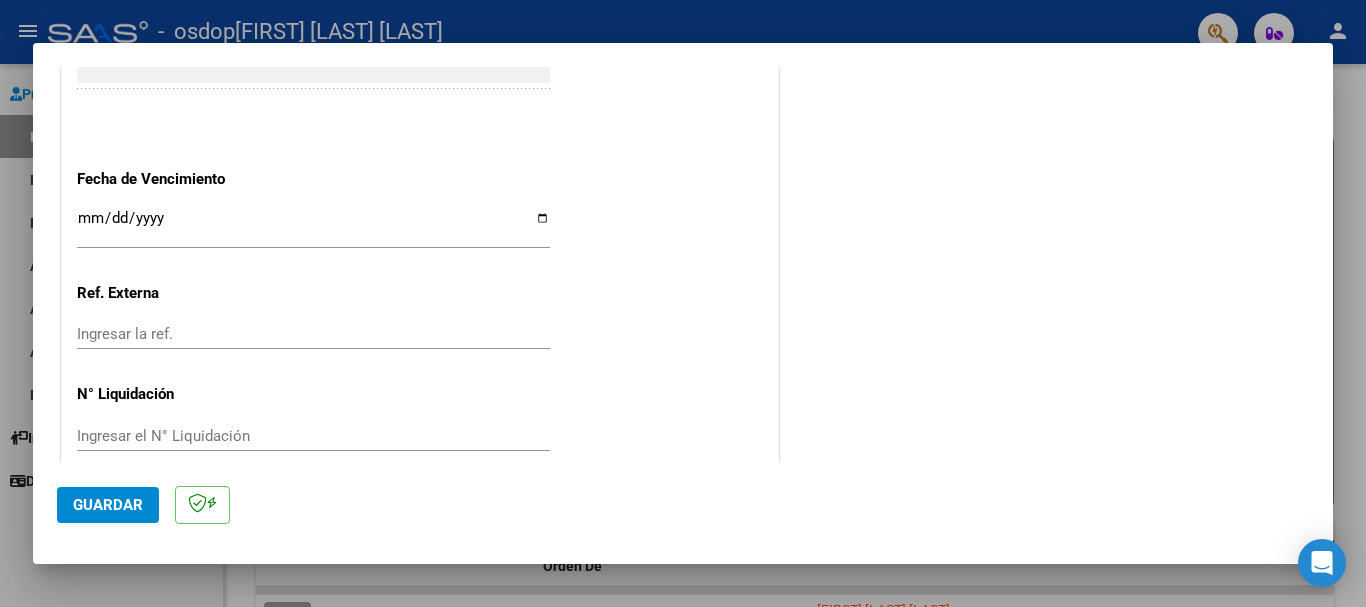 scroll, scrollTop: 1327, scrollLeft: 0, axis: vertical 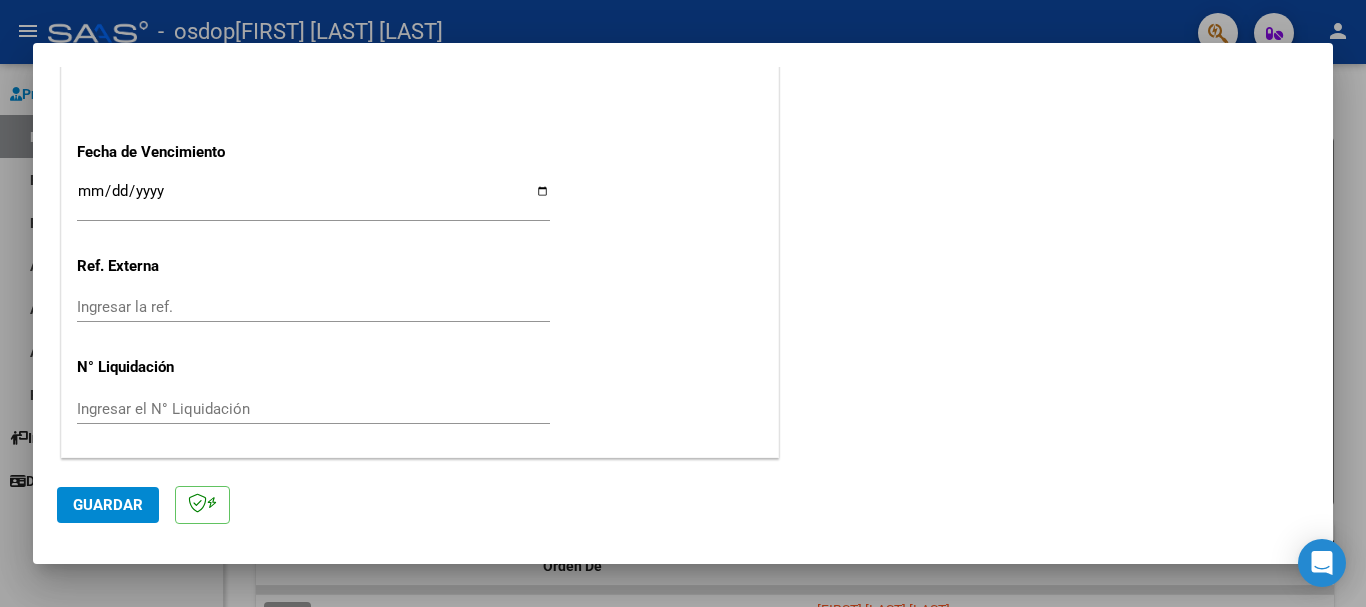 type on "202507" 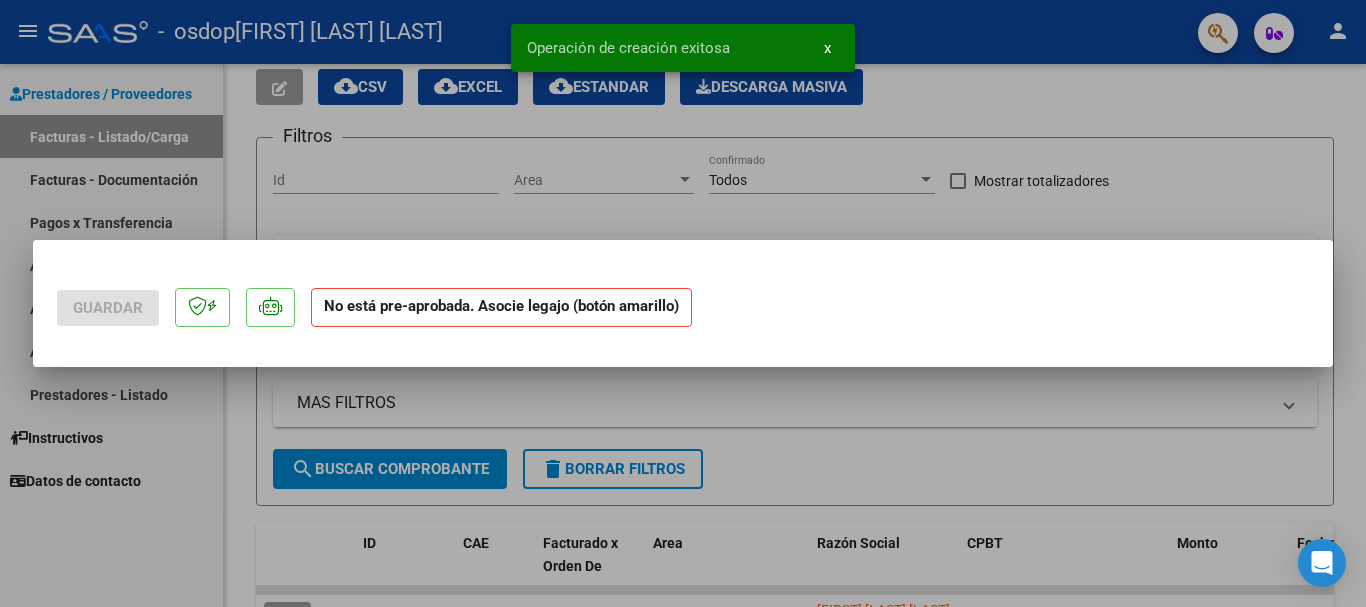 scroll, scrollTop: 0, scrollLeft: 0, axis: both 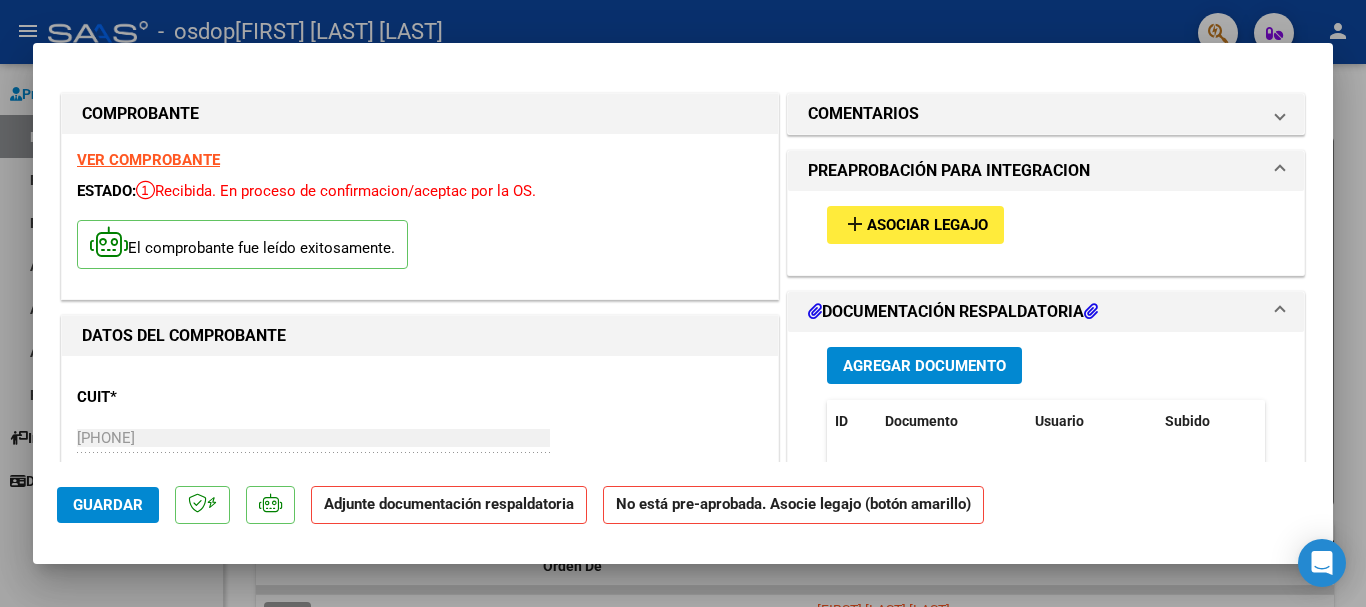 click on "Asociar Legajo" at bounding box center (927, 226) 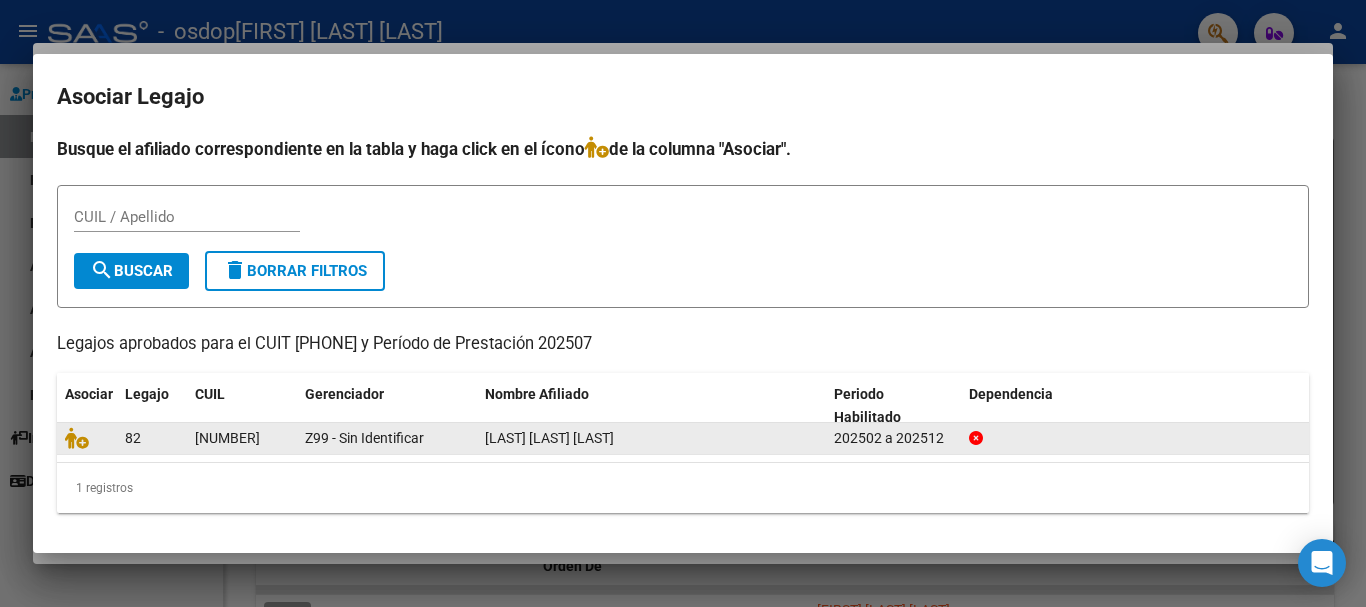 drag, startPoint x: 197, startPoint y: 435, endPoint x: 283, endPoint y: 439, distance: 86.09297 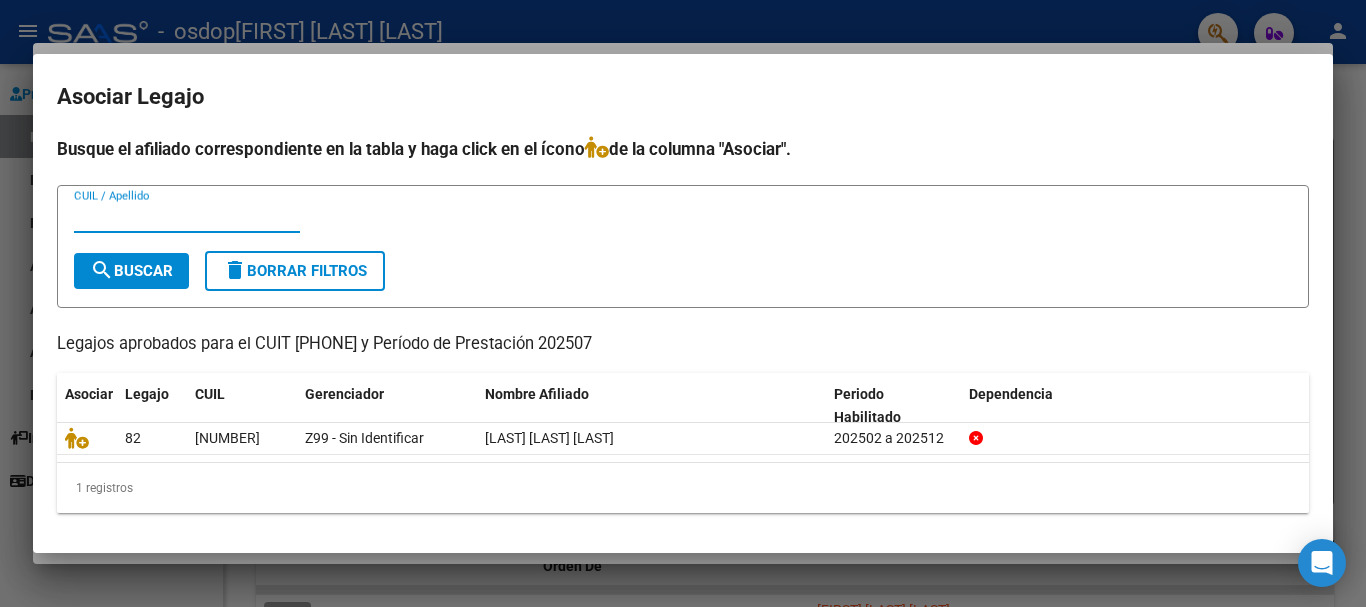 click on "CUIL / Apellido" at bounding box center [187, 217] 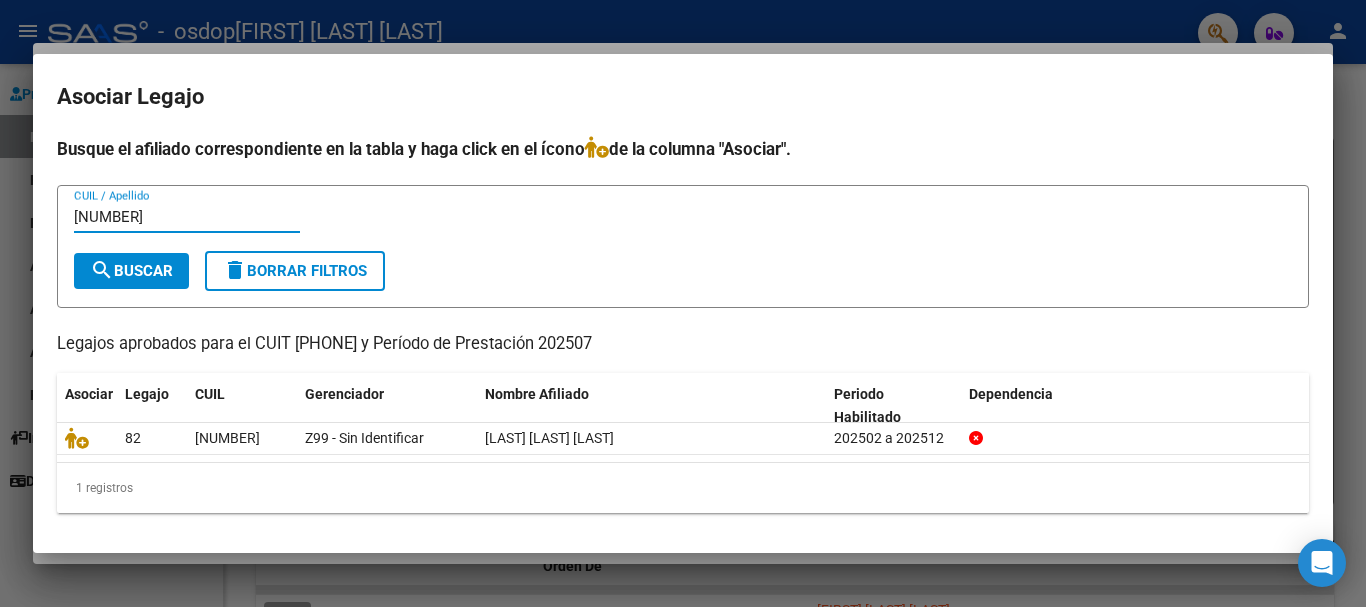 type on "[NUMBER]" 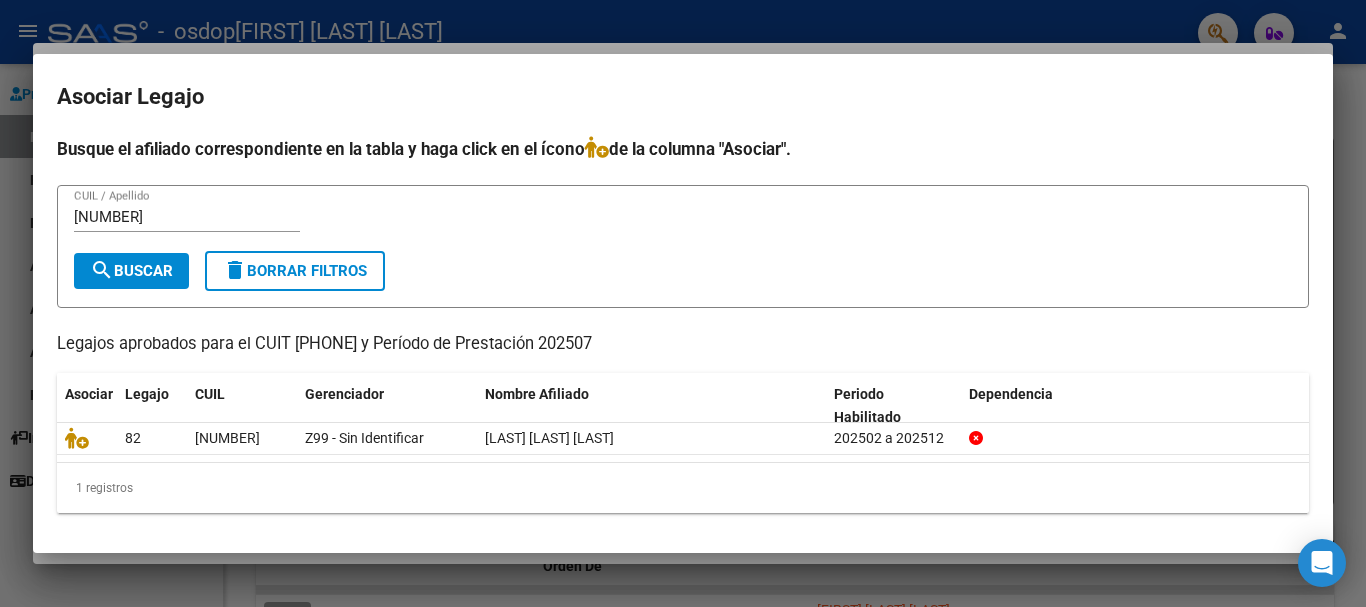 click on "[PHONE] CUIL / Apellido" at bounding box center (683, 226) 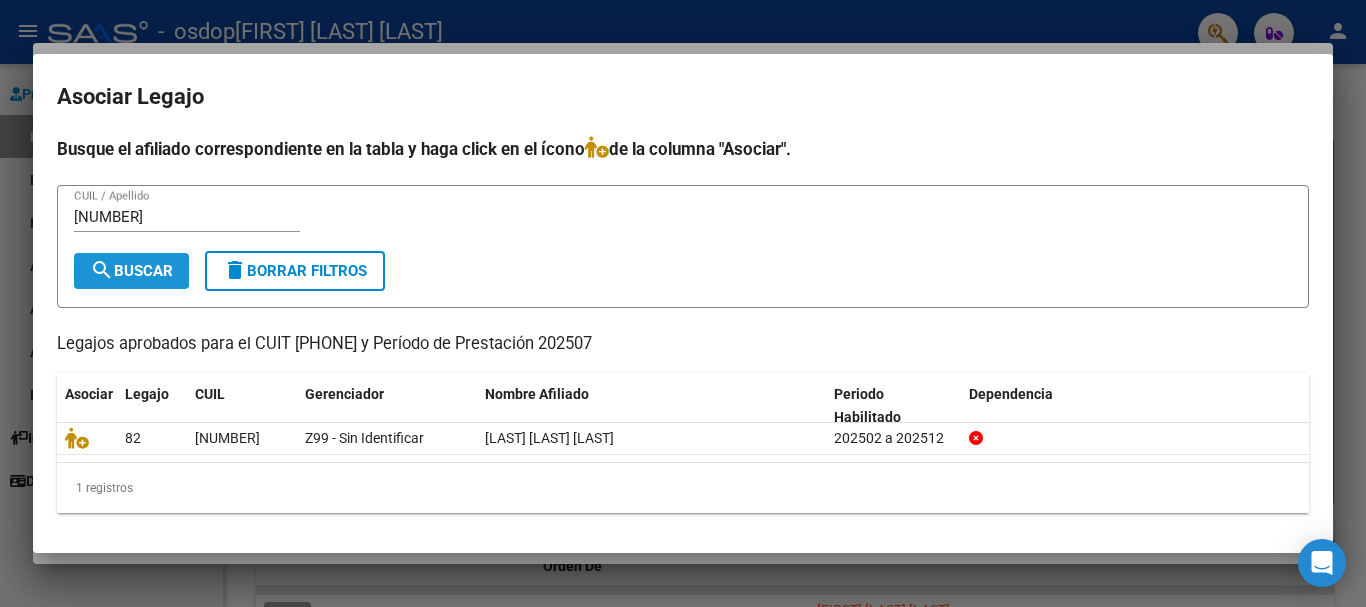 click on "search  Buscar" at bounding box center [131, 271] 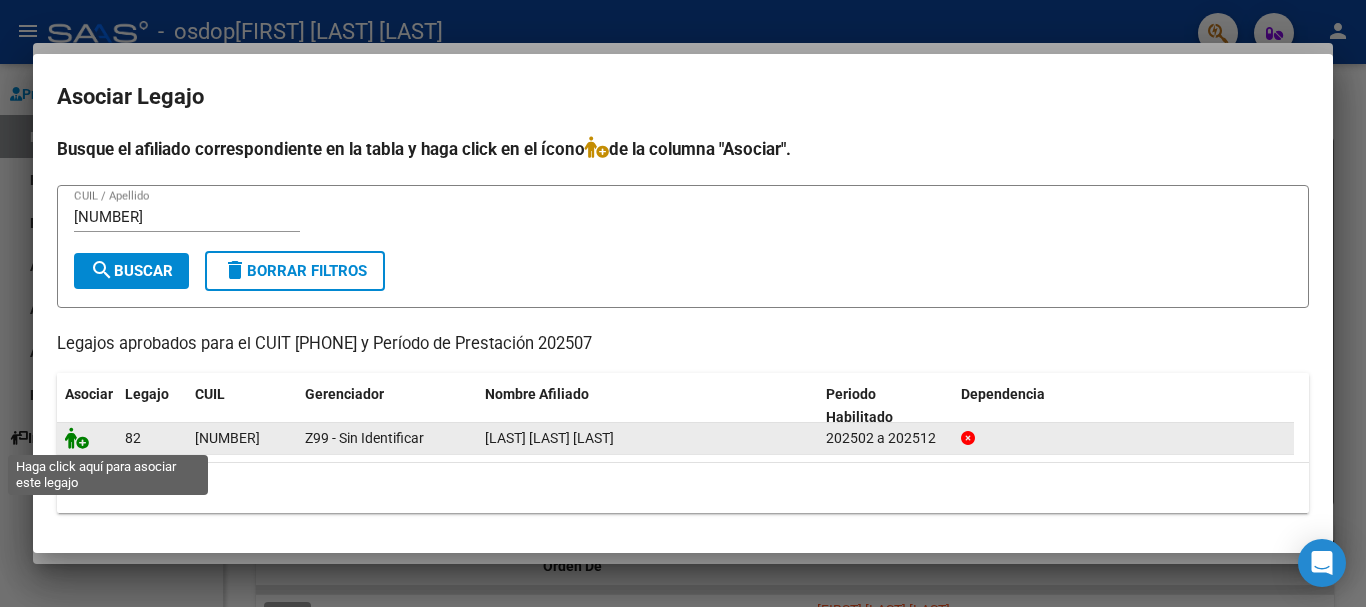 click 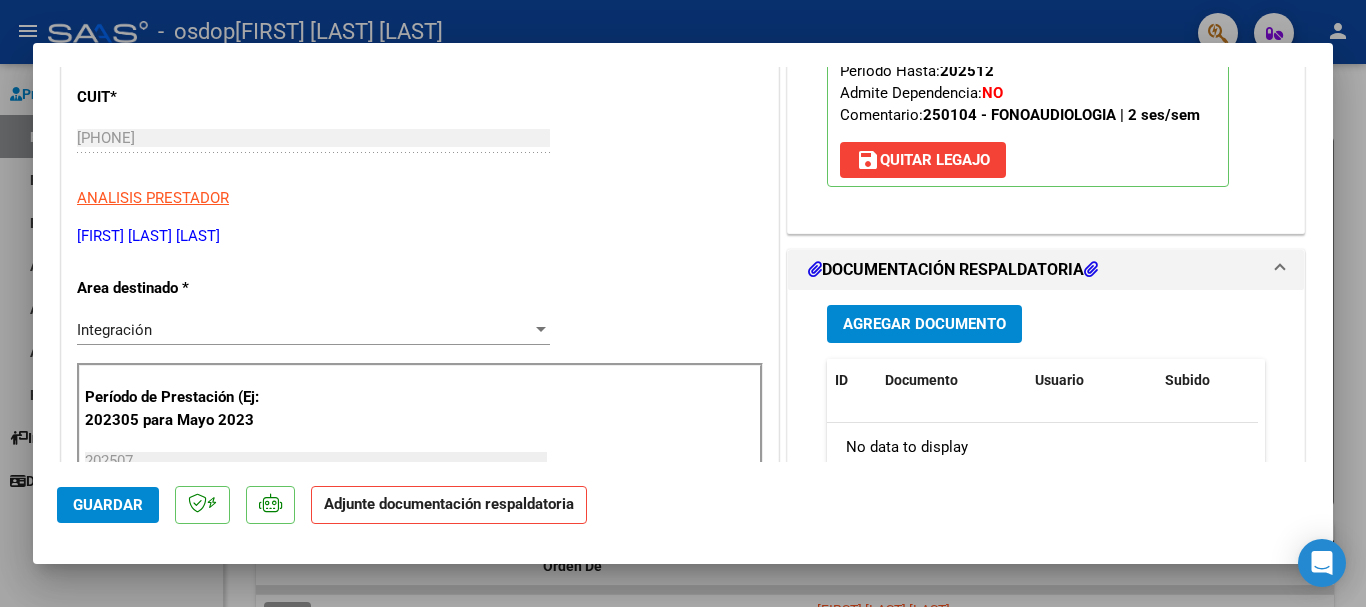 scroll, scrollTop: 400, scrollLeft: 0, axis: vertical 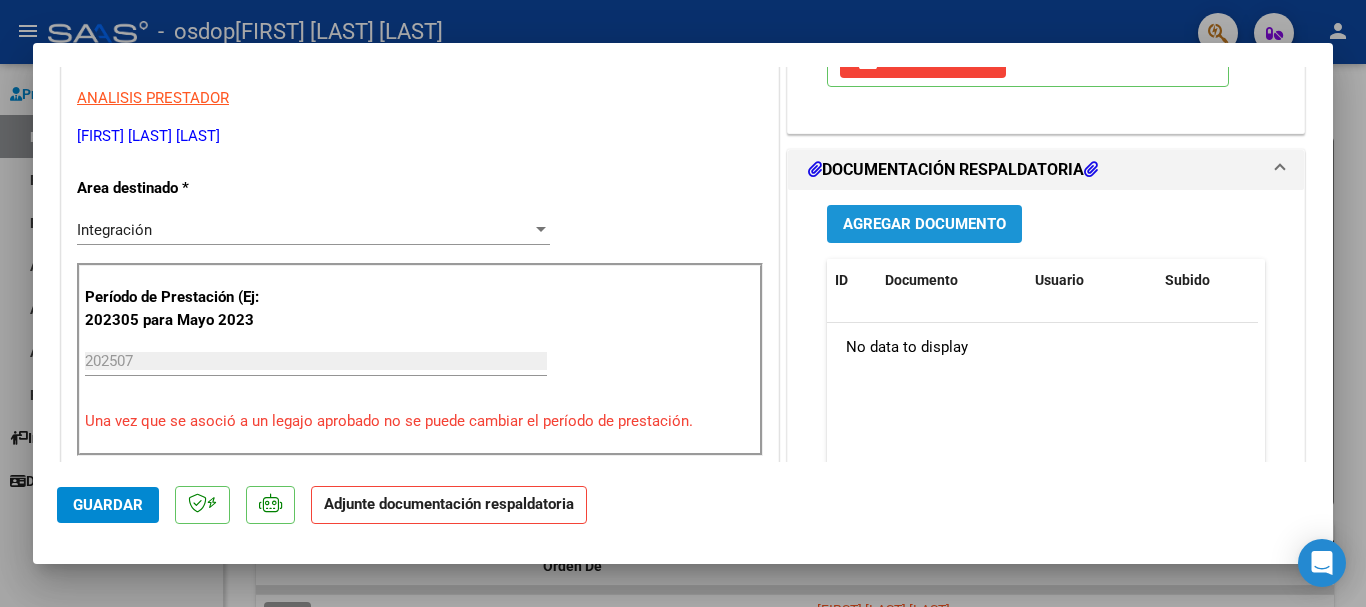 click on "Agregar Documento" at bounding box center (924, 225) 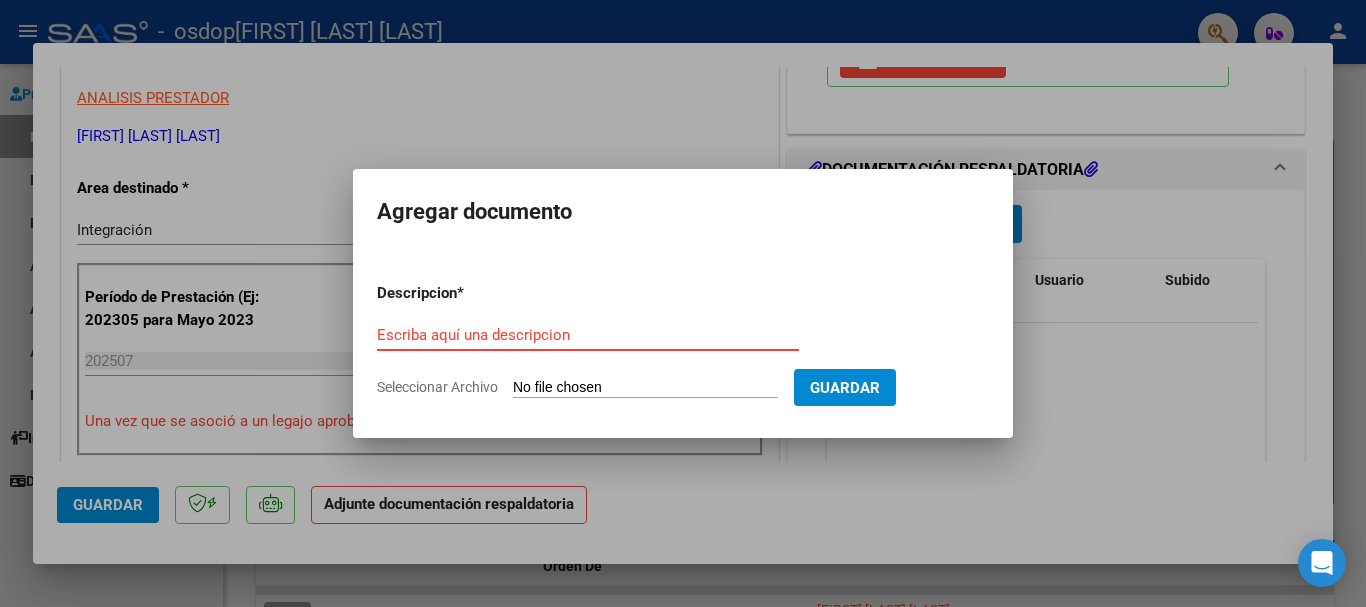click on "Escriba aquí una descripcion" at bounding box center [588, 335] 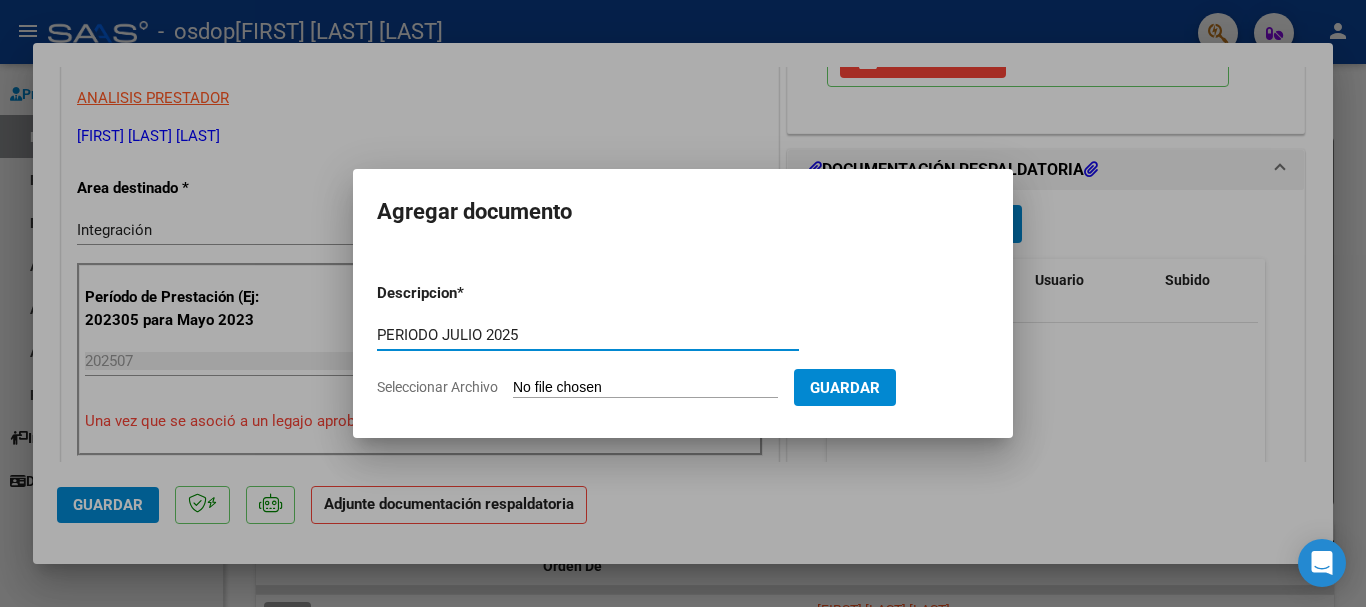 type on "PERIODO JULIO 2025" 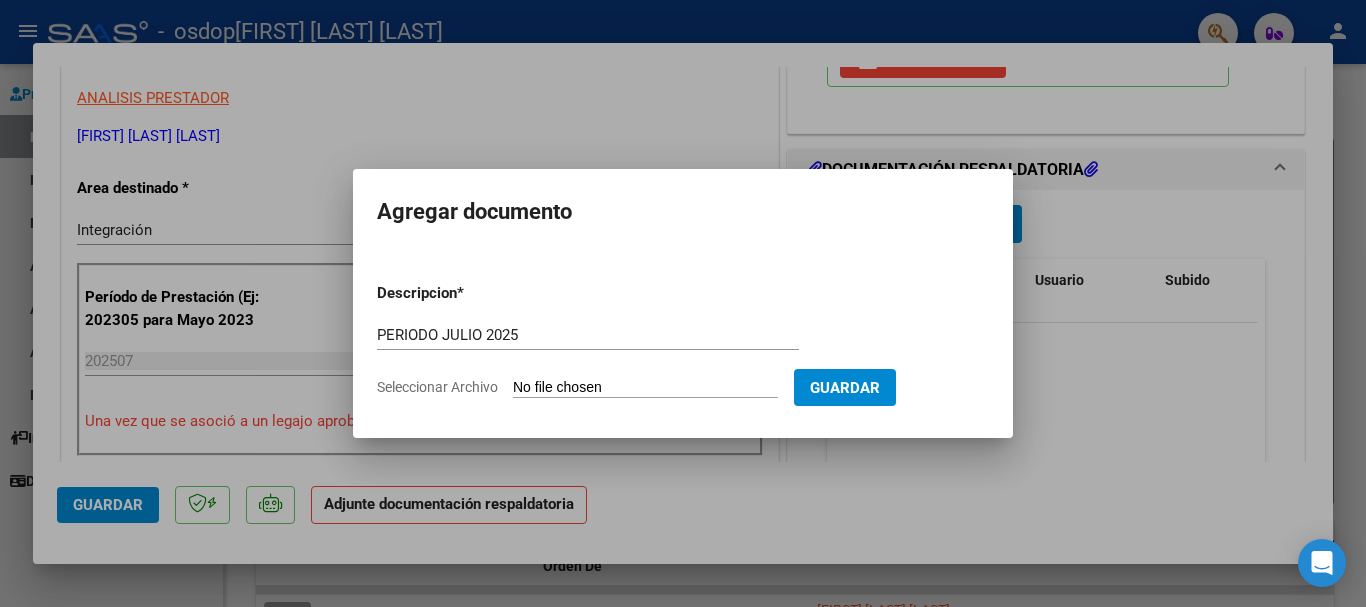 type on "C:\fakepath\planilla asistencia julio 2025 [LAST] [LAST] e informe semestral.pdf" 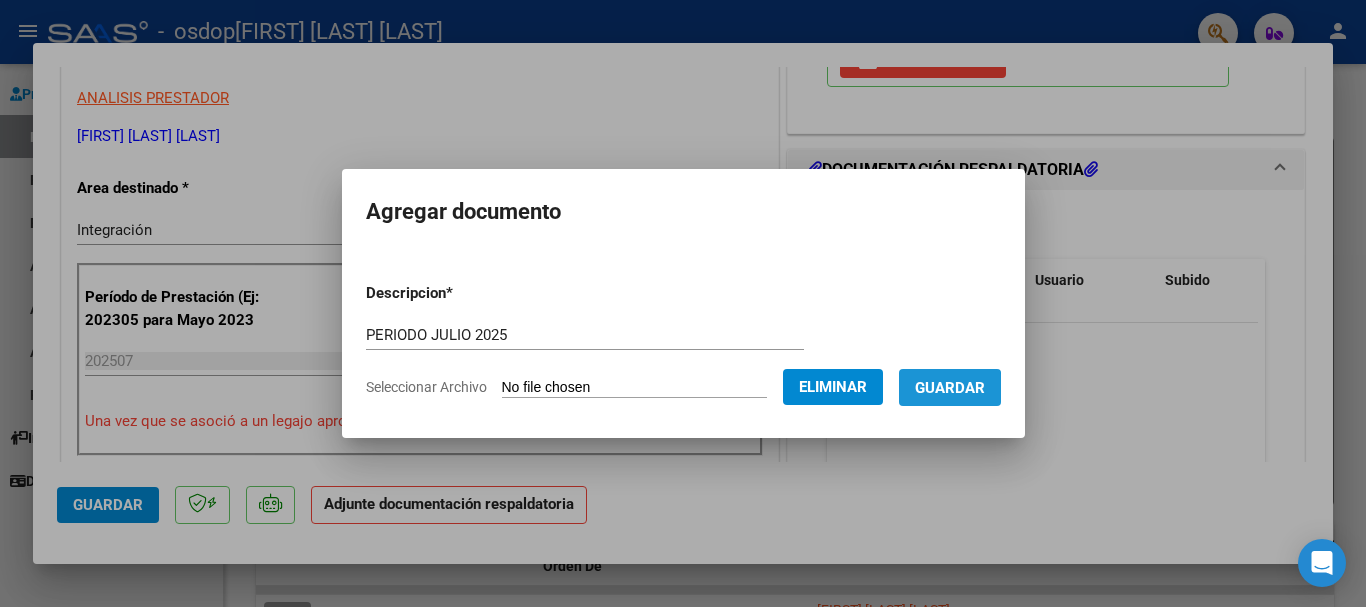 click on "Guardar" at bounding box center (950, 388) 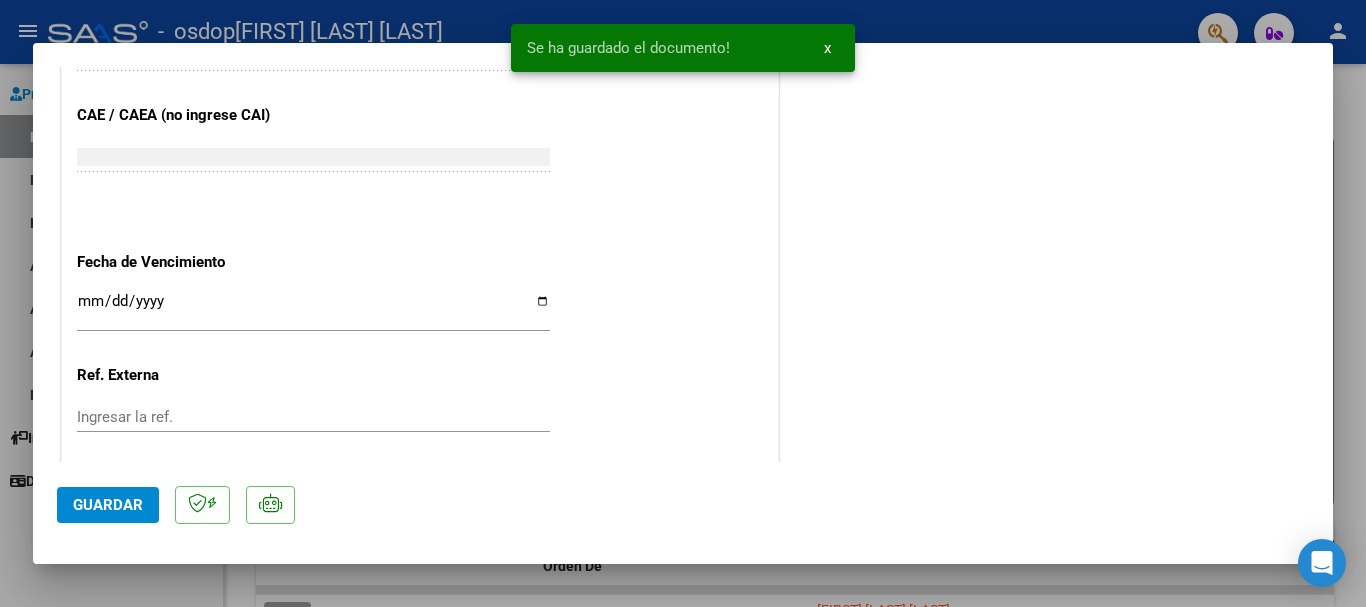 scroll, scrollTop: 1395, scrollLeft: 0, axis: vertical 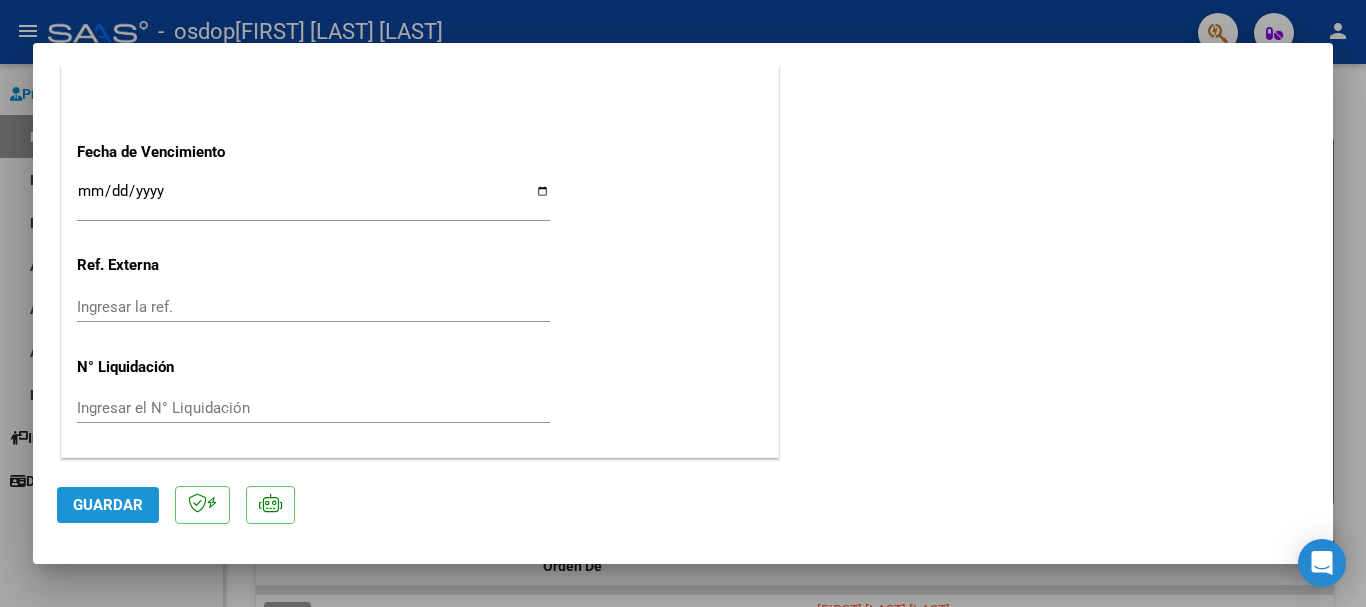 click on "Guardar" 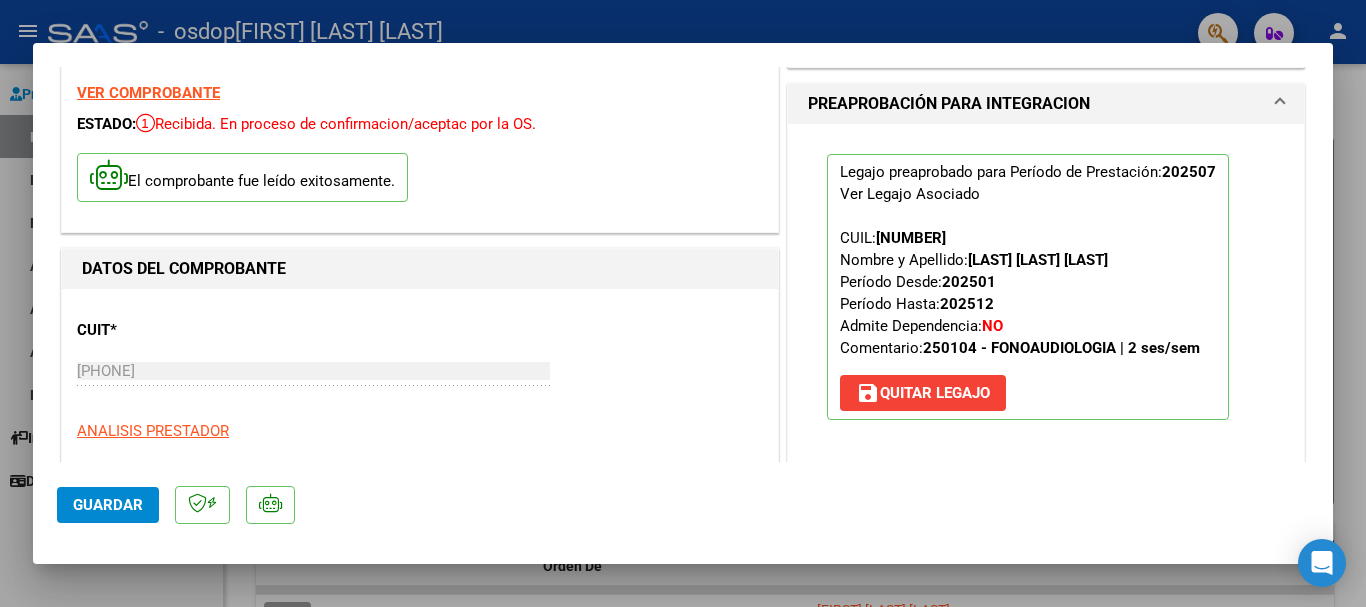 scroll, scrollTop: 100, scrollLeft: 0, axis: vertical 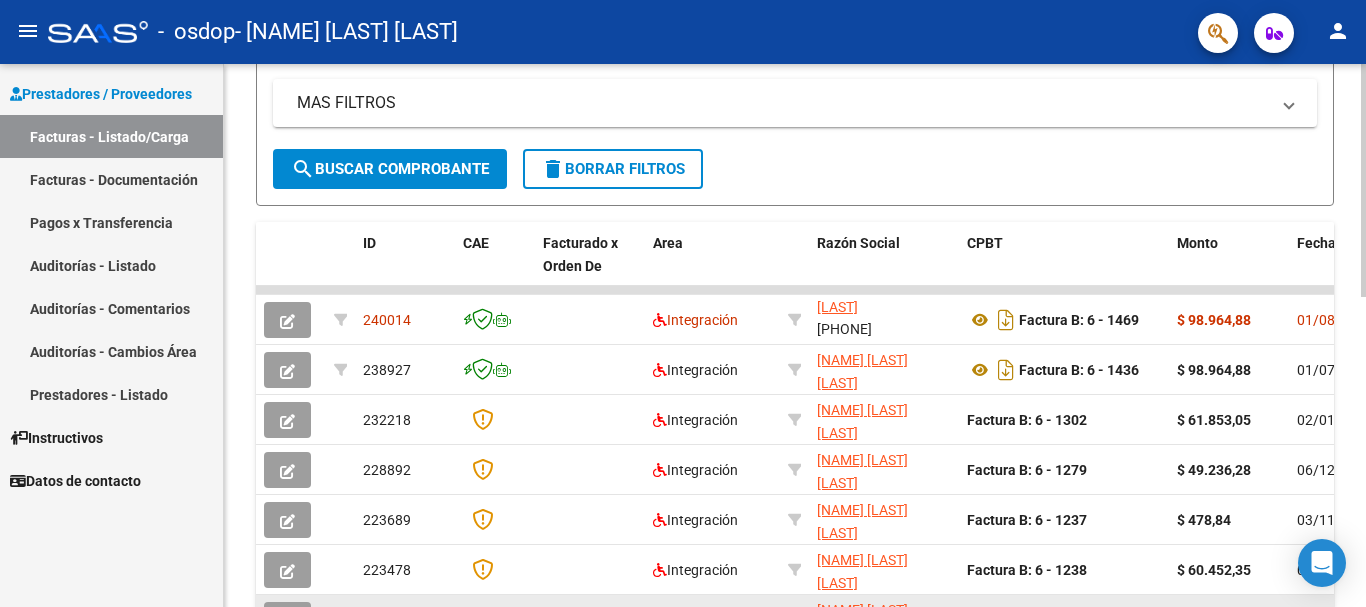 drag, startPoint x: 1106, startPoint y: 604, endPoint x: 1192, endPoint y: 595, distance: 86.46965 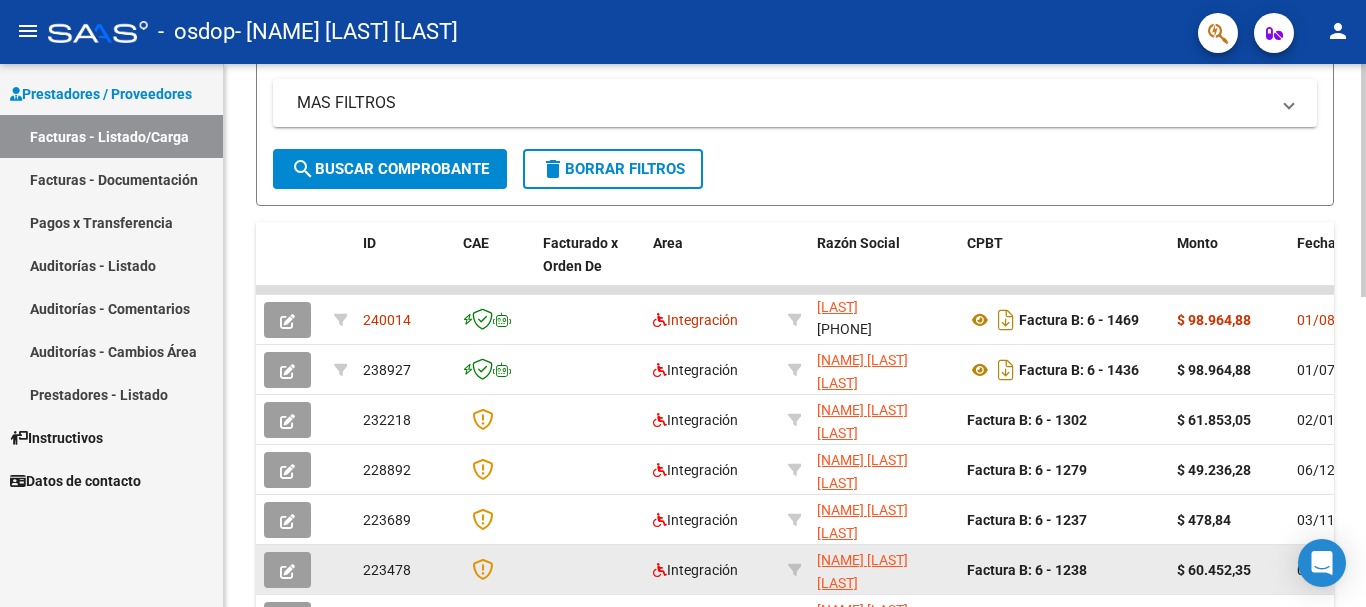 drag, startPoint x: 954, startPoint y: 603, endPoint x: 1136, endPoint y: 587, distance: 182.70195 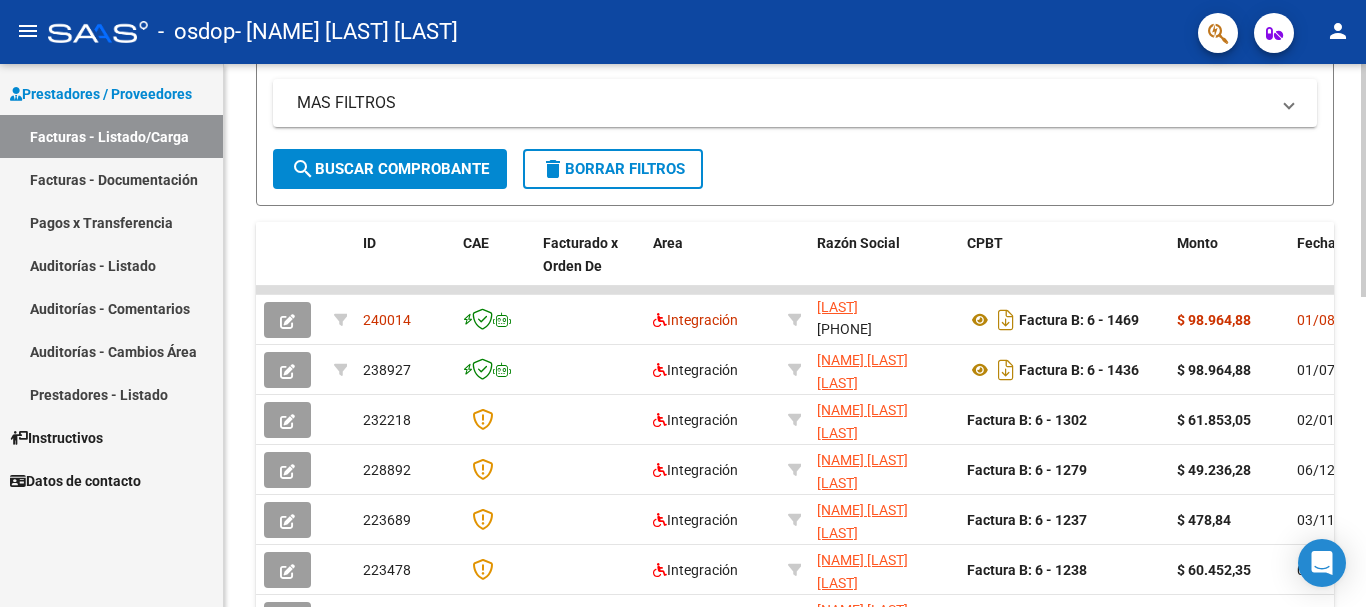 drag, startPoint x: 1101, startPoint y: 147, endPoint x: 1067, endPoint y: 199, distance: 62.1289 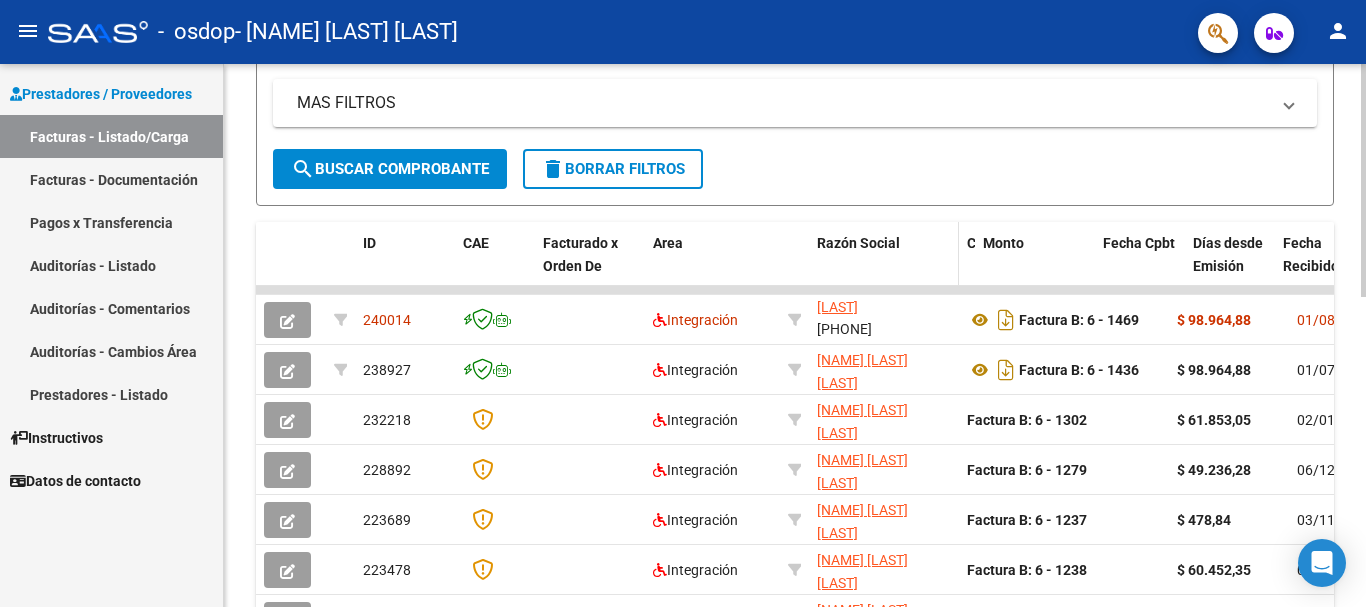 drag, startPoint x: 1161, startPoint y: 248, endPoint x: 930, endPoint y: 236, distance: 231.31148 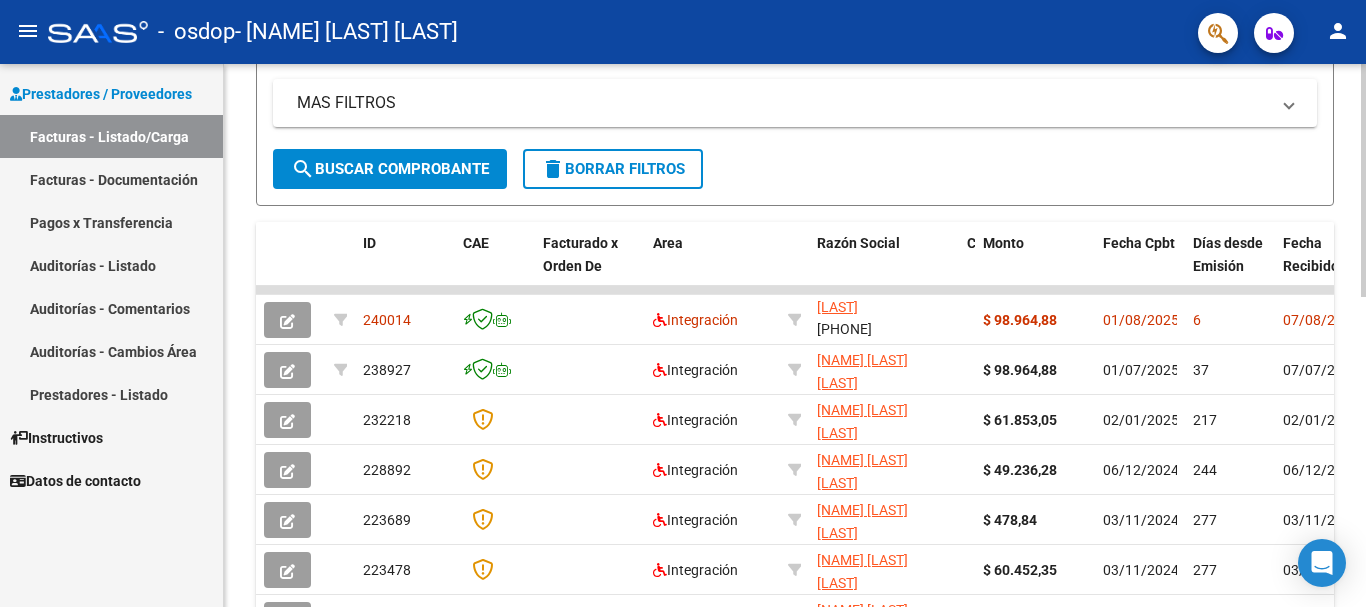 click on "Fecha Recibido" 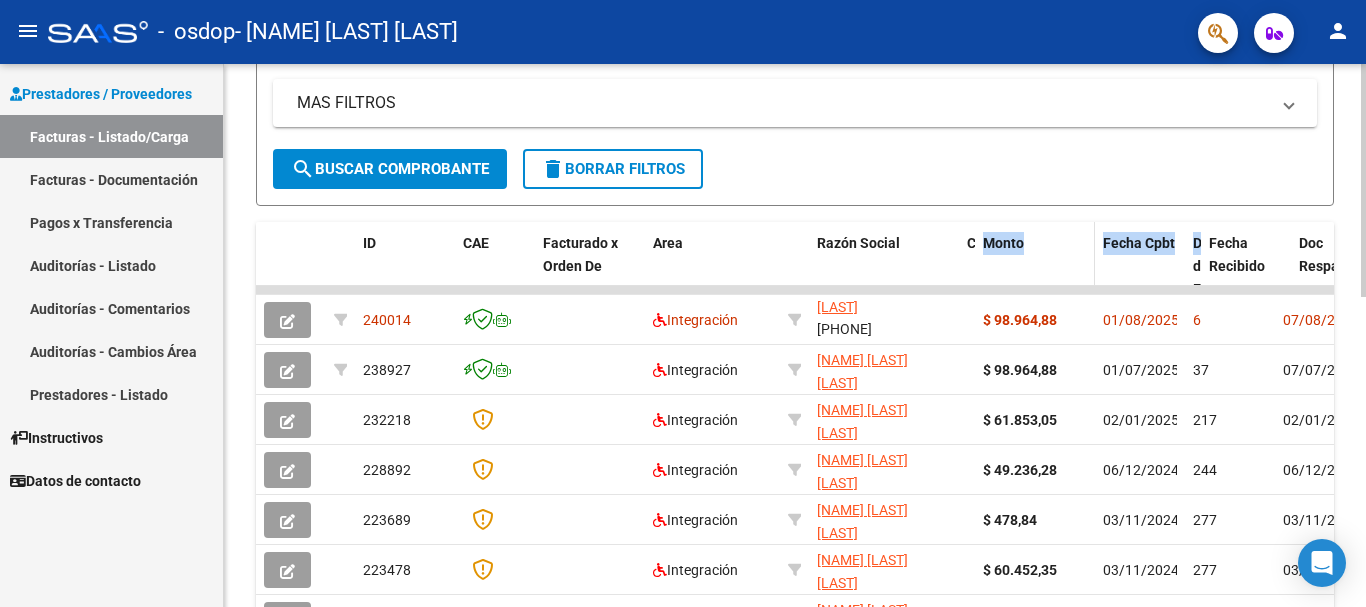 drag, startPoint x: 1270, startPoint y: 255, endPoint x: 989, endPoint y: 272, distance: 281.51376 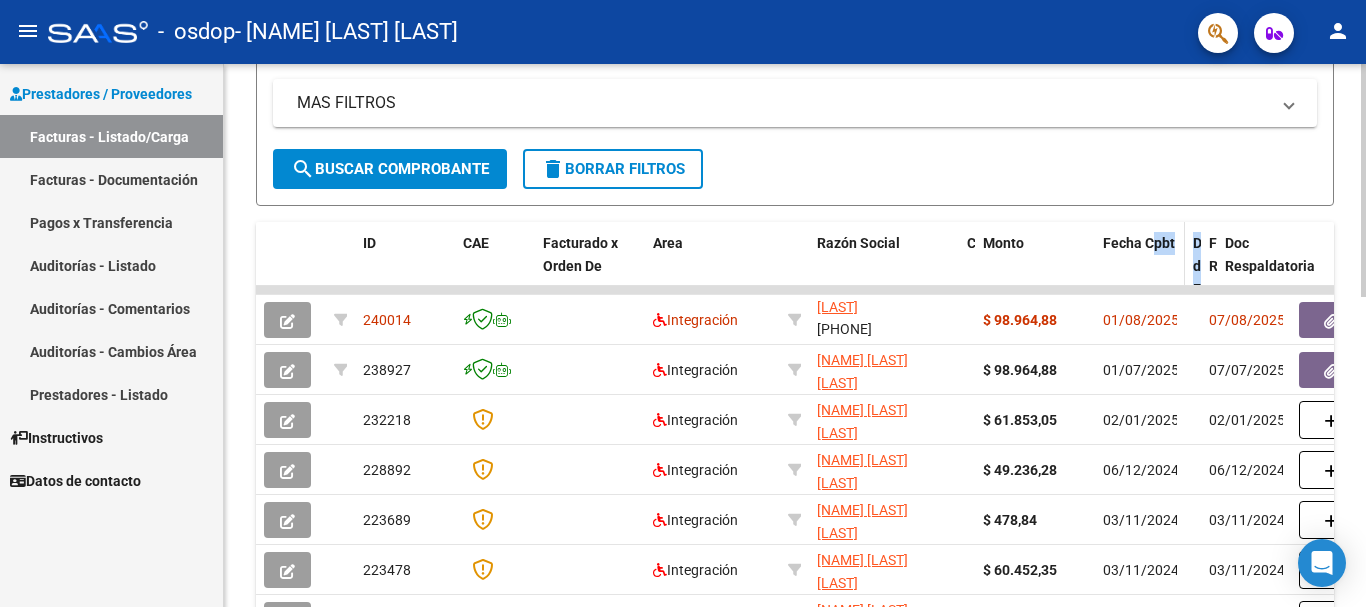 drag, startPoint x: 1286, startPoint y: 252, endPoint x: 1155, endPoint y: 259, distance: 131.18689 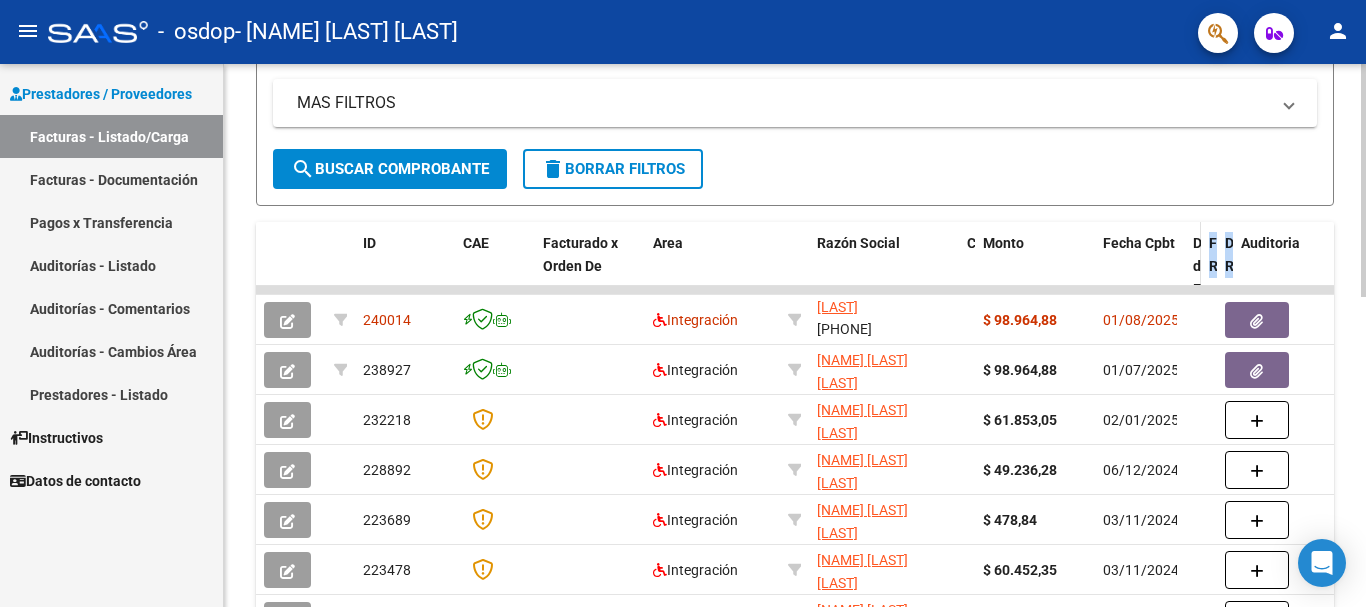 drag, startPoint x: 1331, startPoint y: 249, endPoint x: 1193, endPoint y: 274, distance: 140.24622 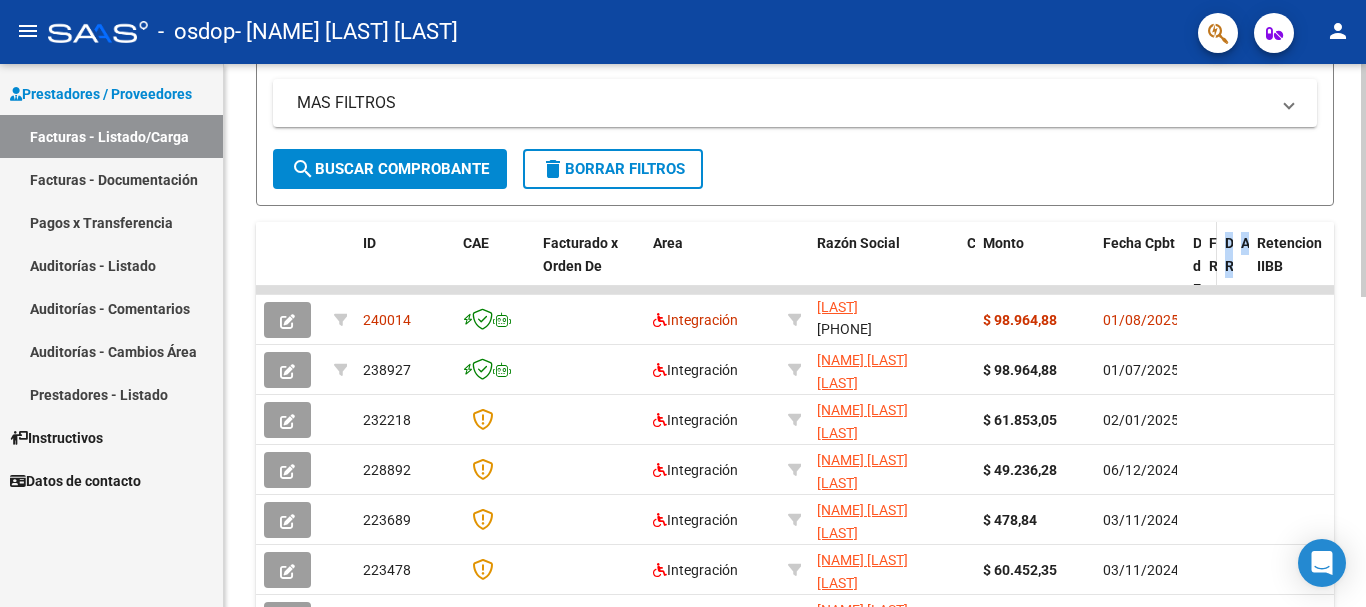 drag, startPoint x: 1325, startPoint y: 254, endPoint x: 1212, endPoint y: 266, distance: 113.63538 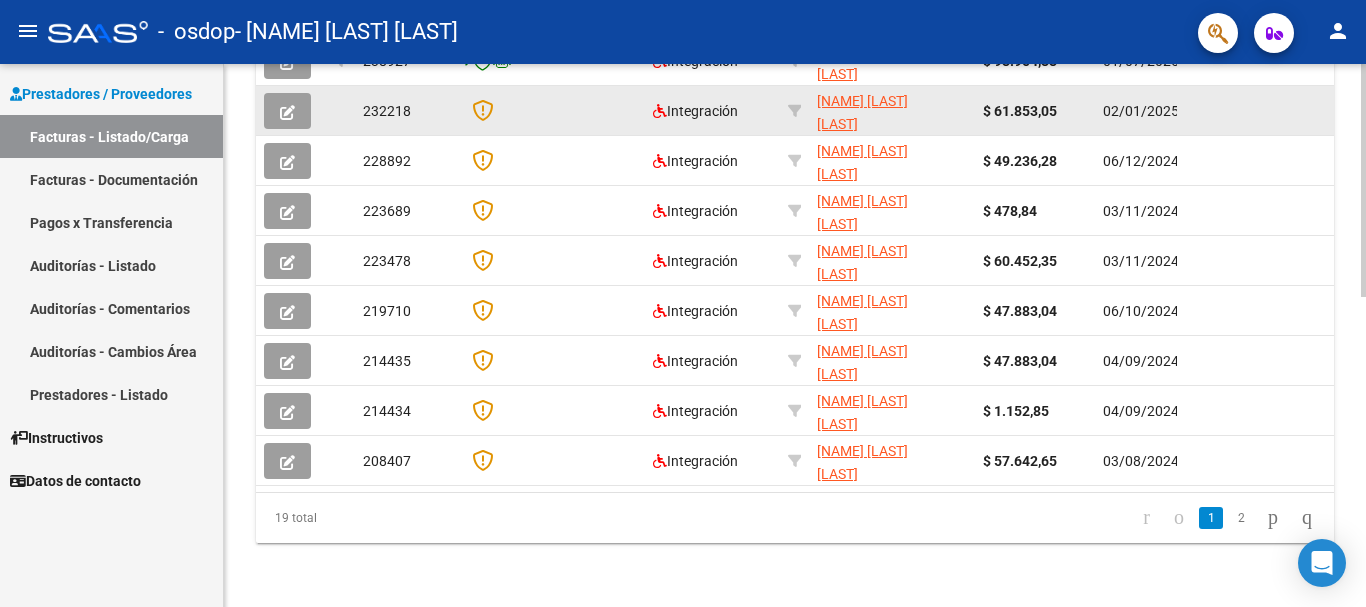 scroll, scrollTop: 725, scrollLeft: 0, axis: vertical 